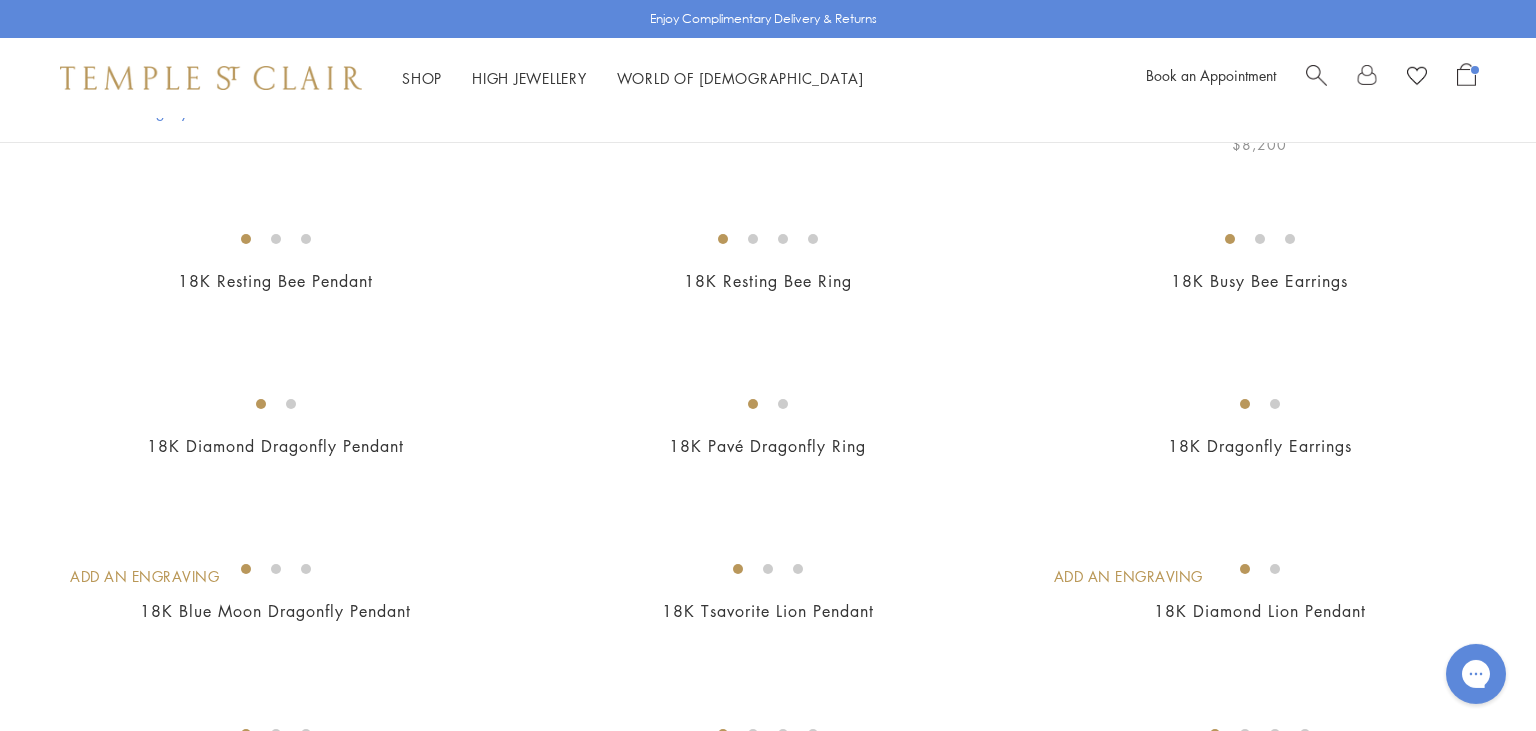 scroll, scrollTop: 0, scrollLeft: 0, axis: both 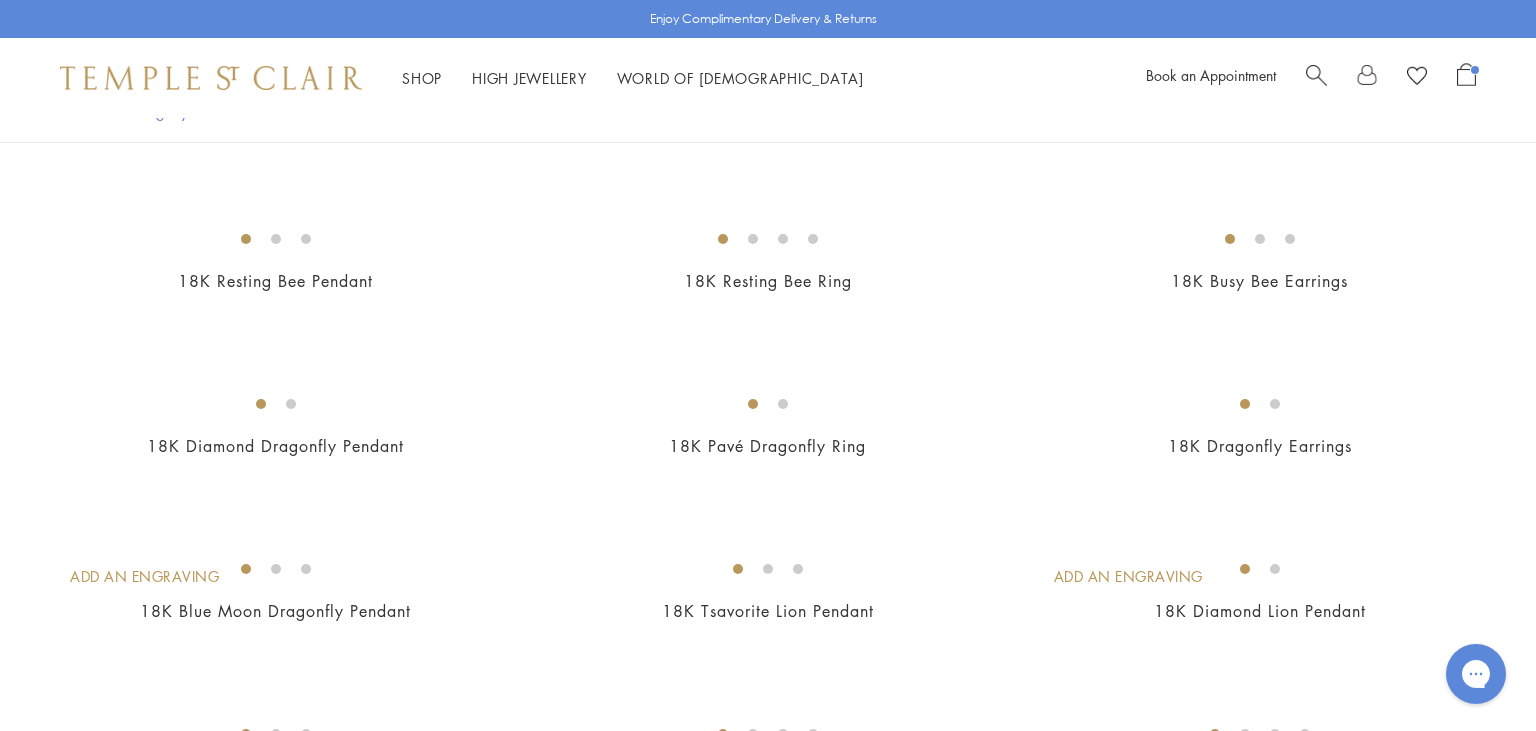 click on "18K Precious Butterfly Post Earrings
$5,950" at bounding box center [748, 103] 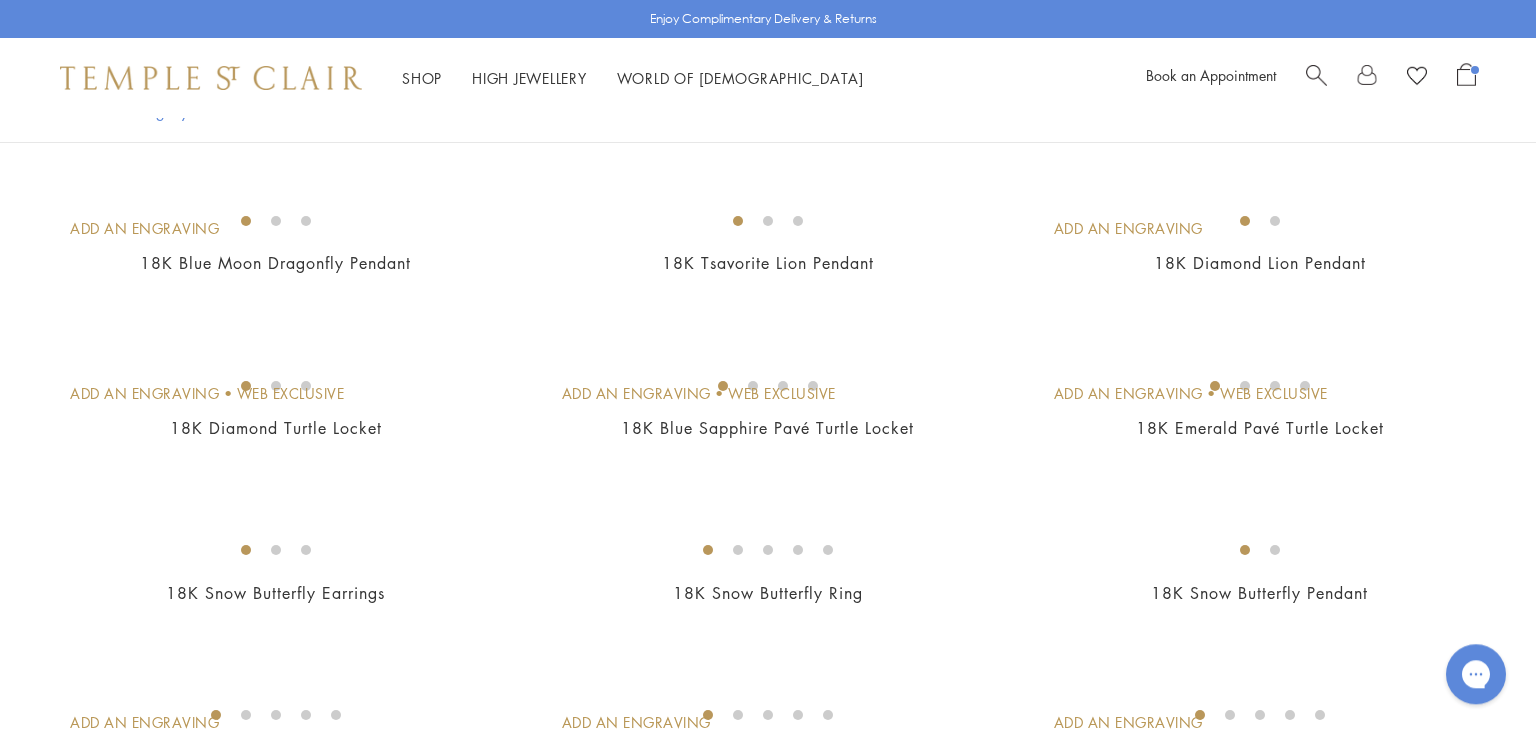 scroll, scrollTop: 1068, scrollLeft: 0, axis: vertical 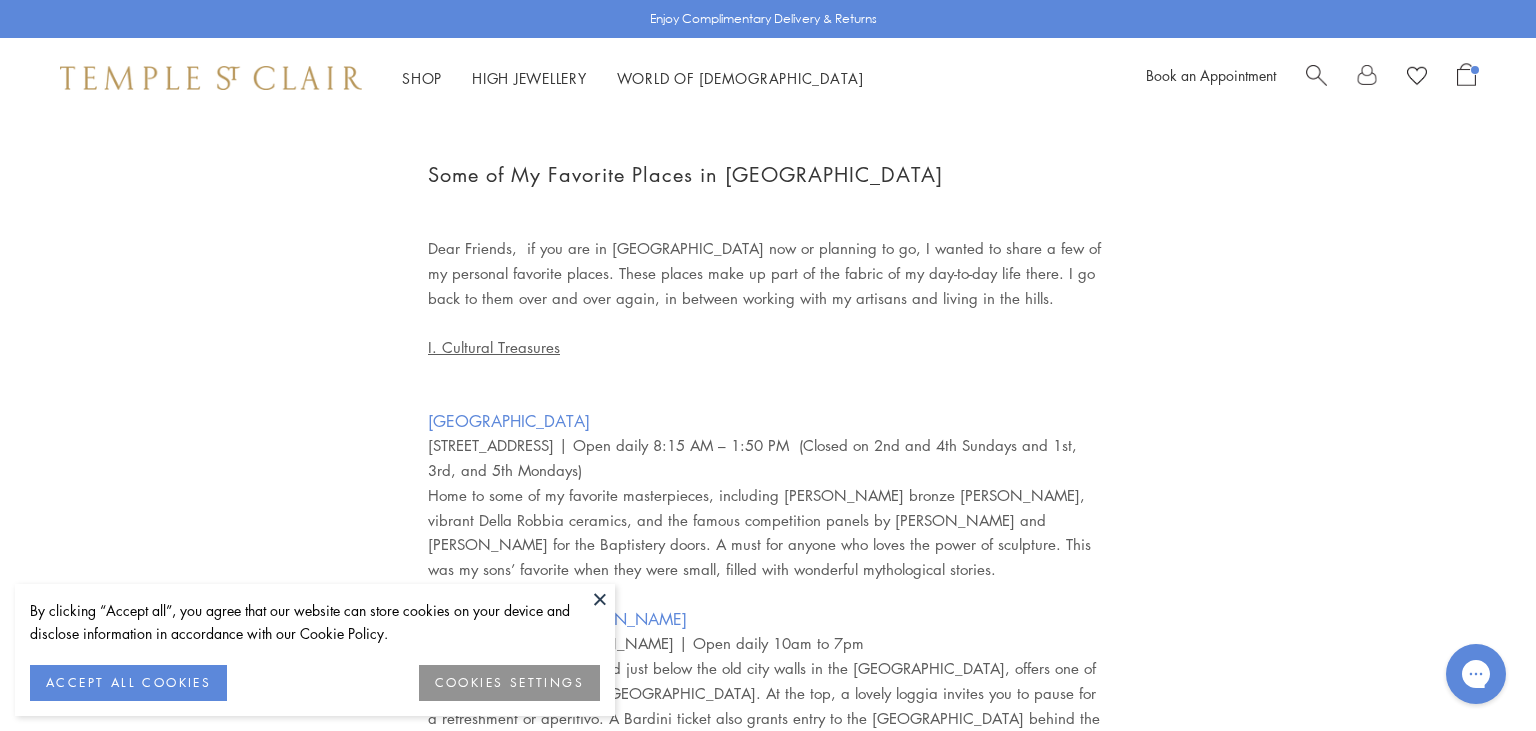 click at bounding box center (600, 599) 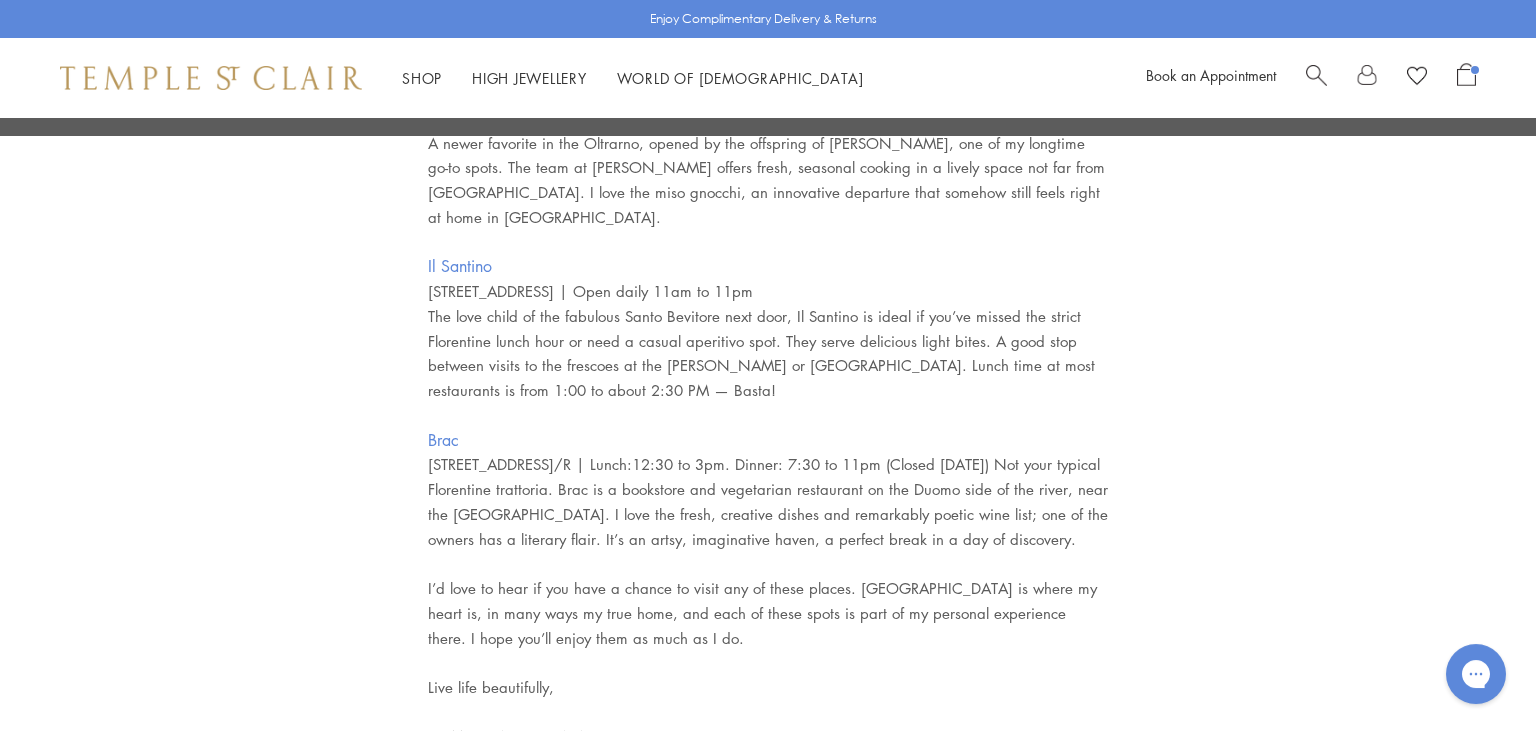 scroll, scrollTop: 1268, scrollLeft: 0, axis: vertical 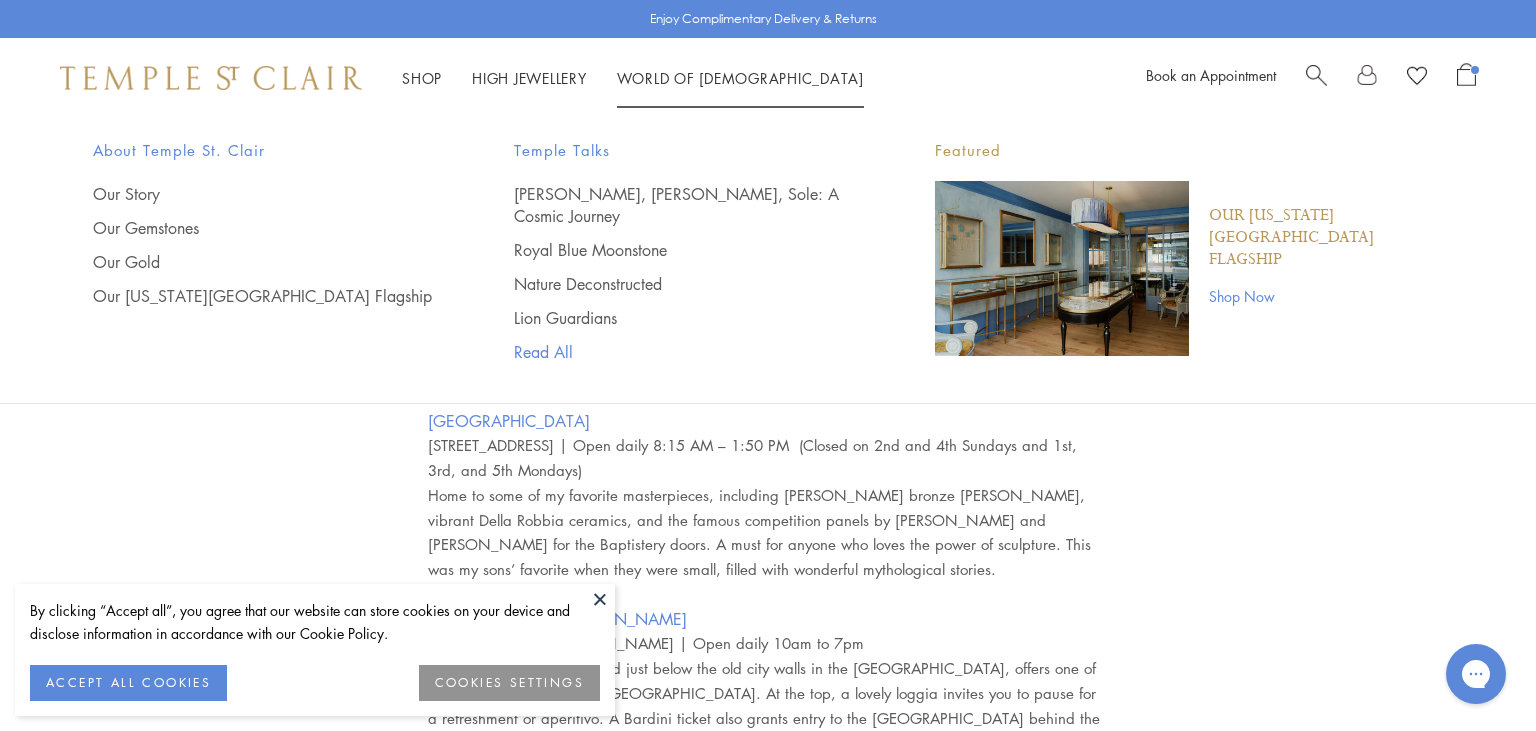 click on "Read All" at bounding box center (684, 352) 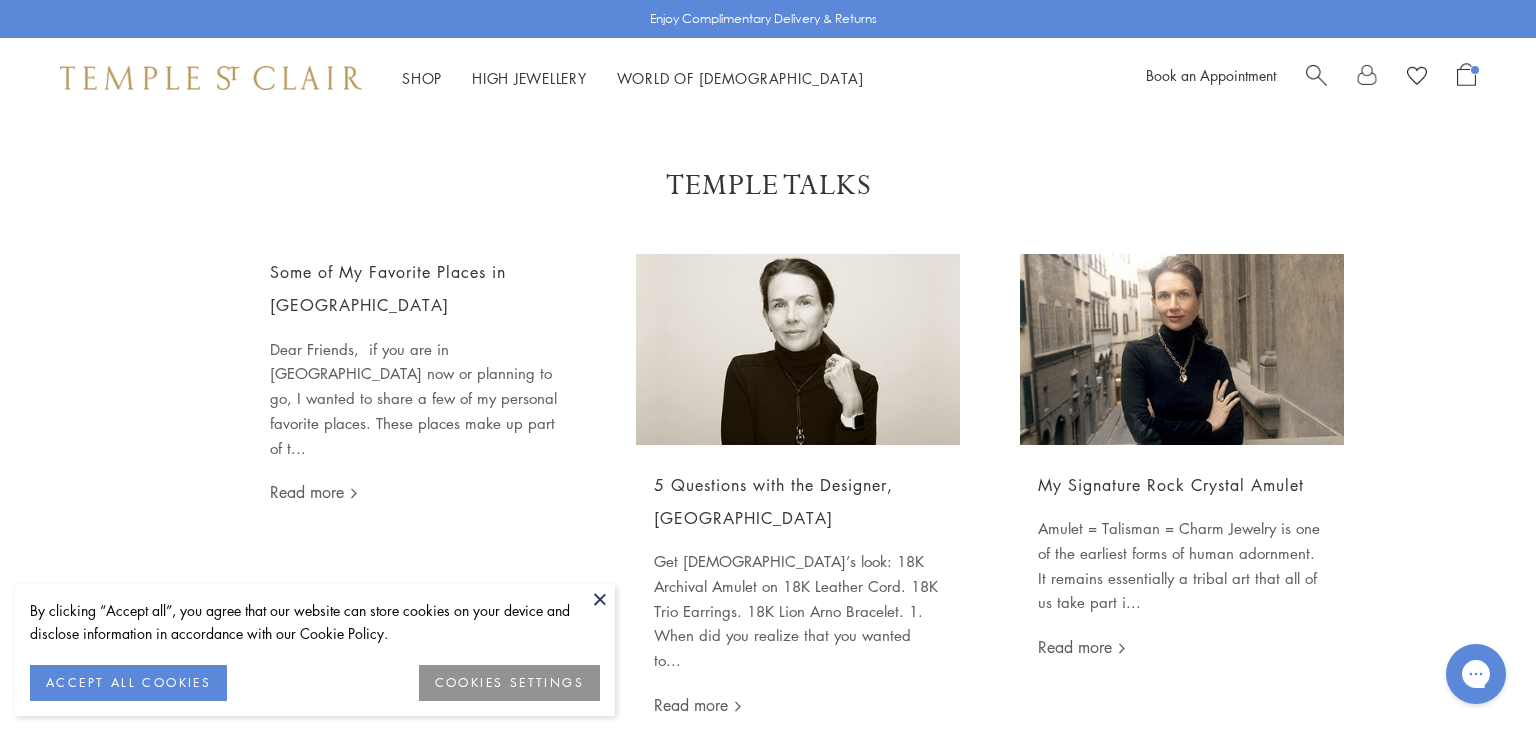 scroll, scrollTop: 0, scrollLeft: 0, axis: both 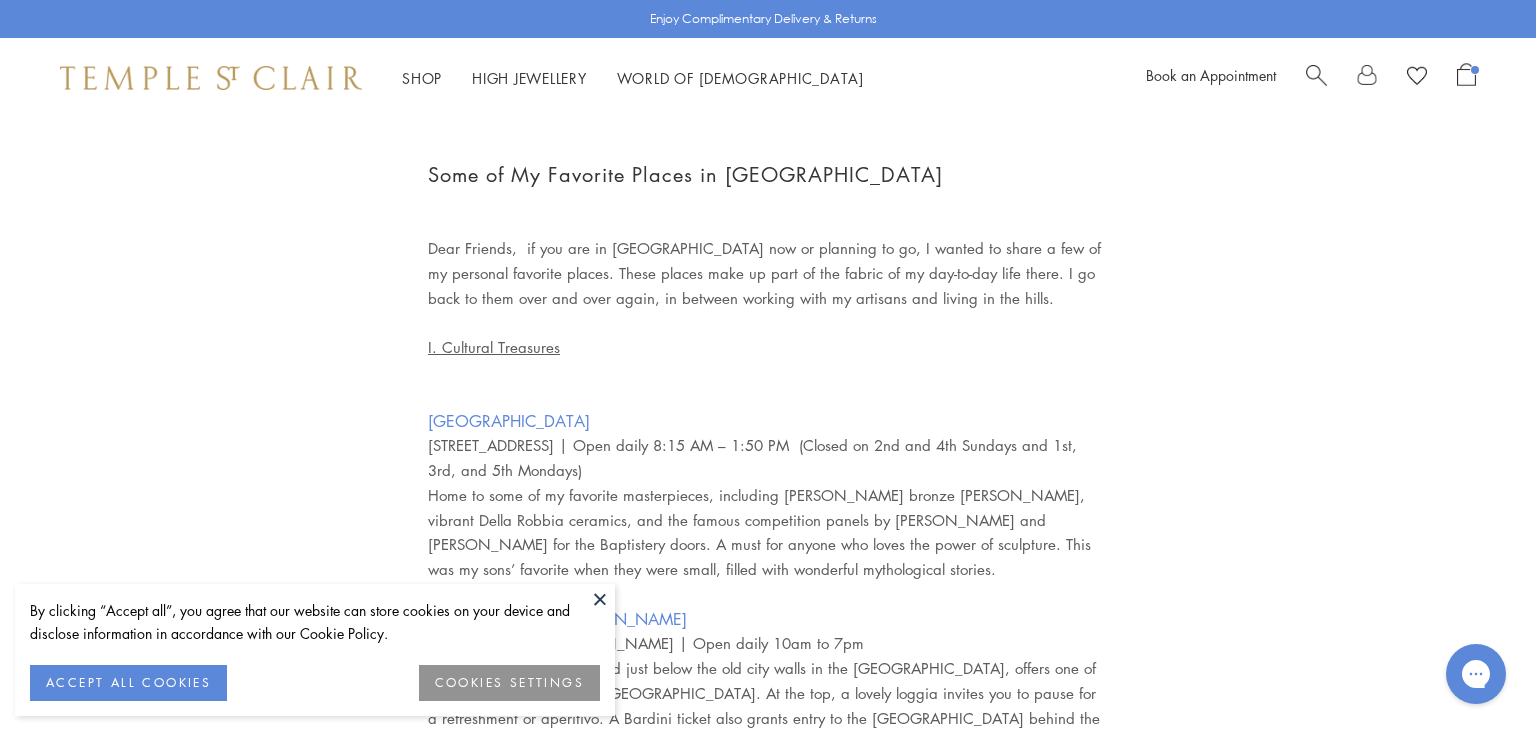 click at bounding box center [600, 599] 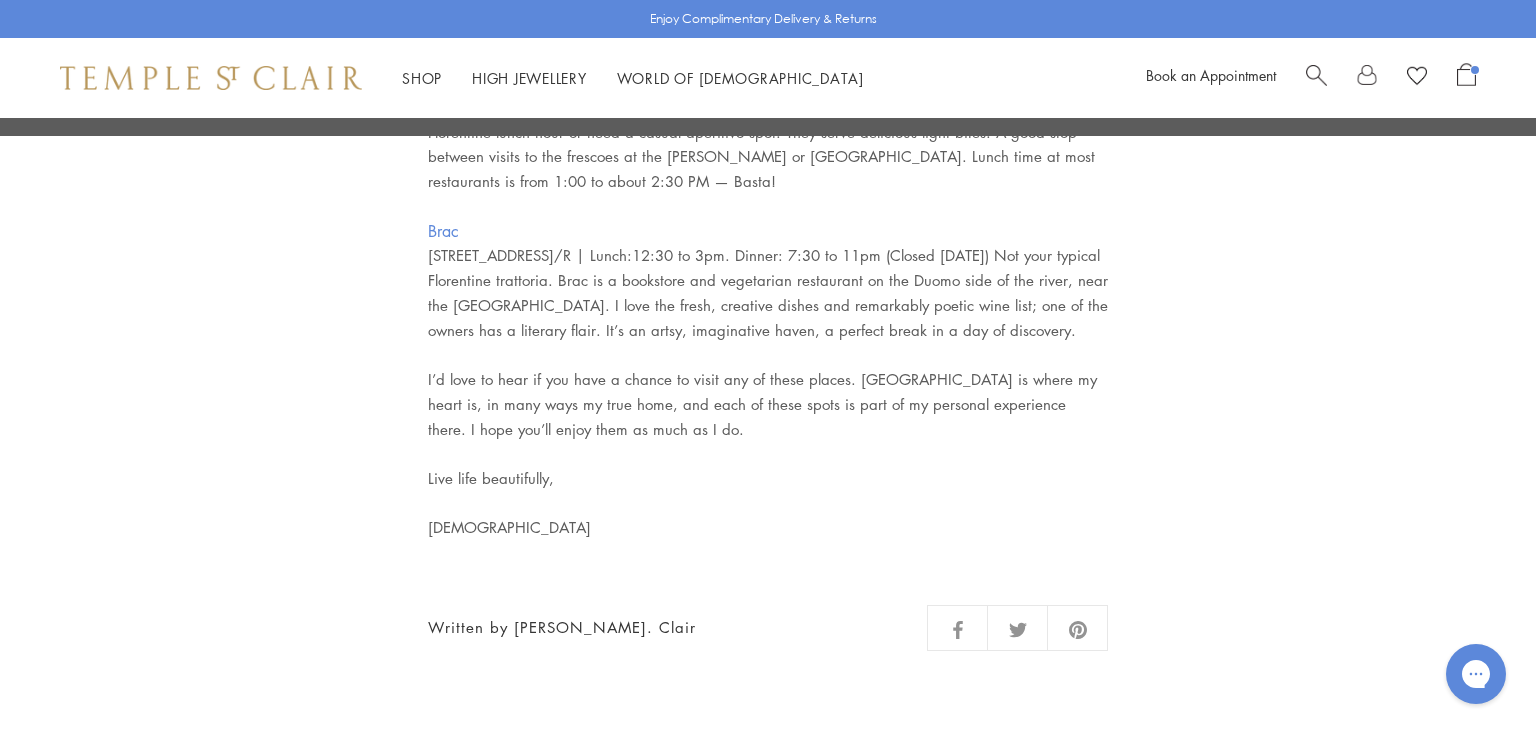 scroll, scrollTop: 1452, scrollLeft: 0, axis: vertical 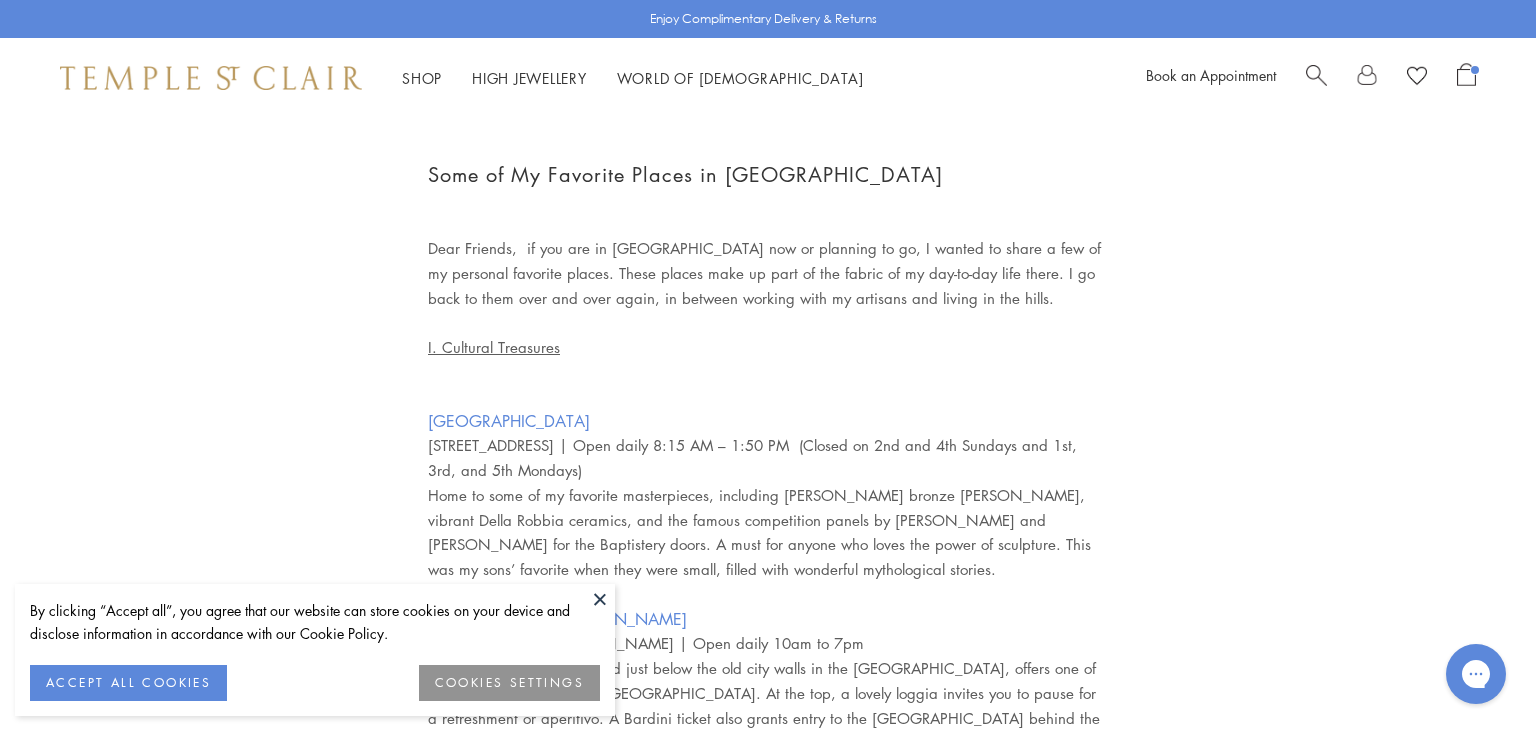 click at bounding box center (600, 599) 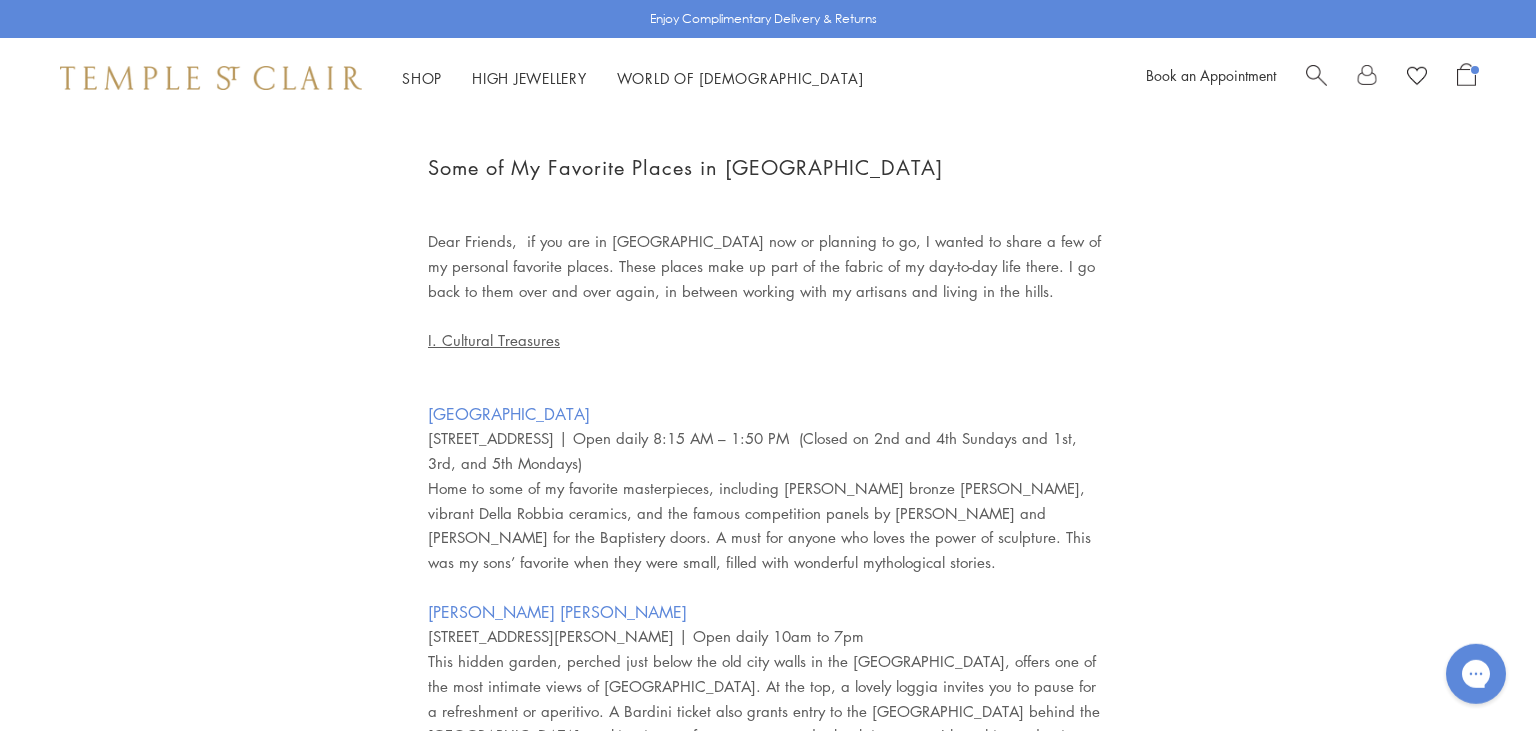 scroll, scrollTop: 5, scrollLeft: 0, axis: vertical 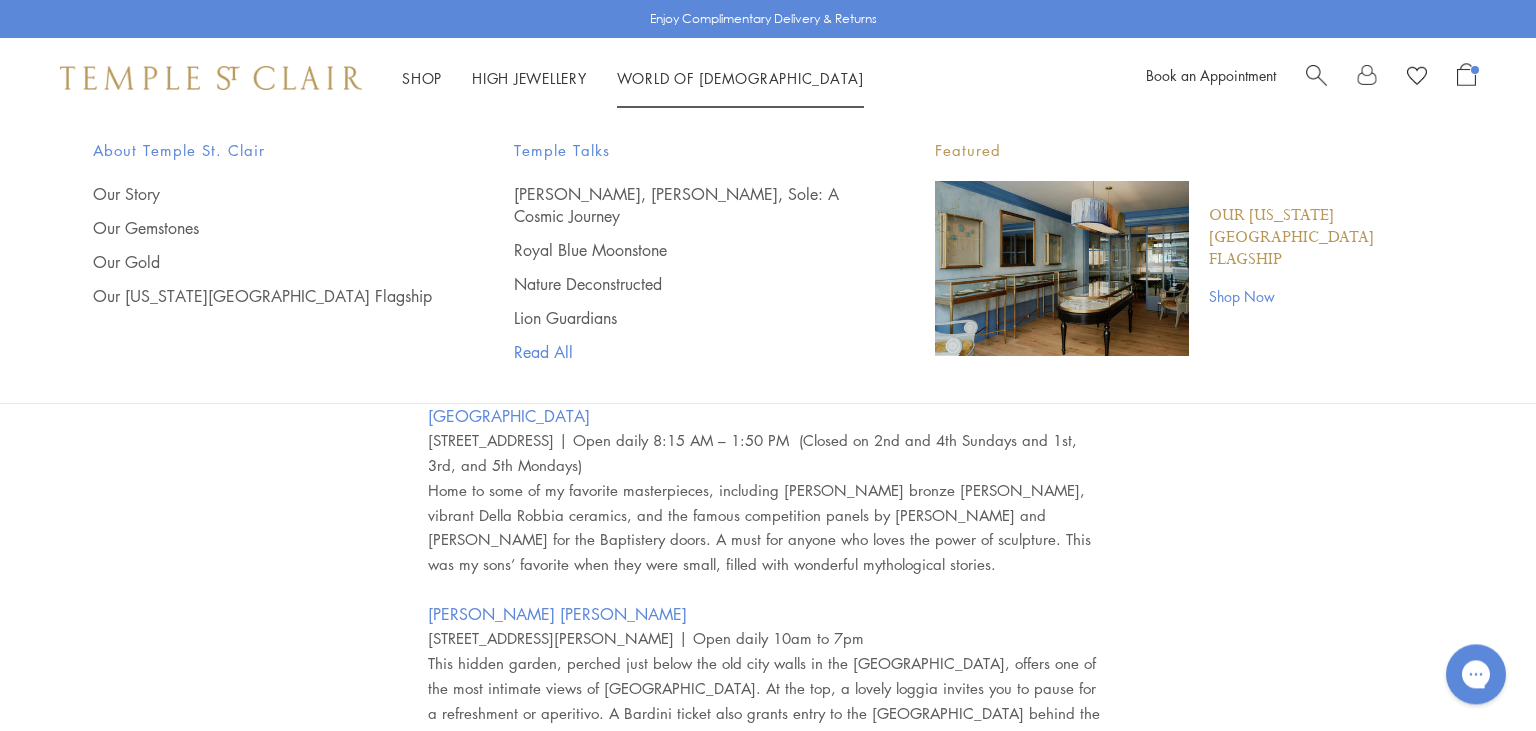 click on "Read All" at bounding box center (684, 352) 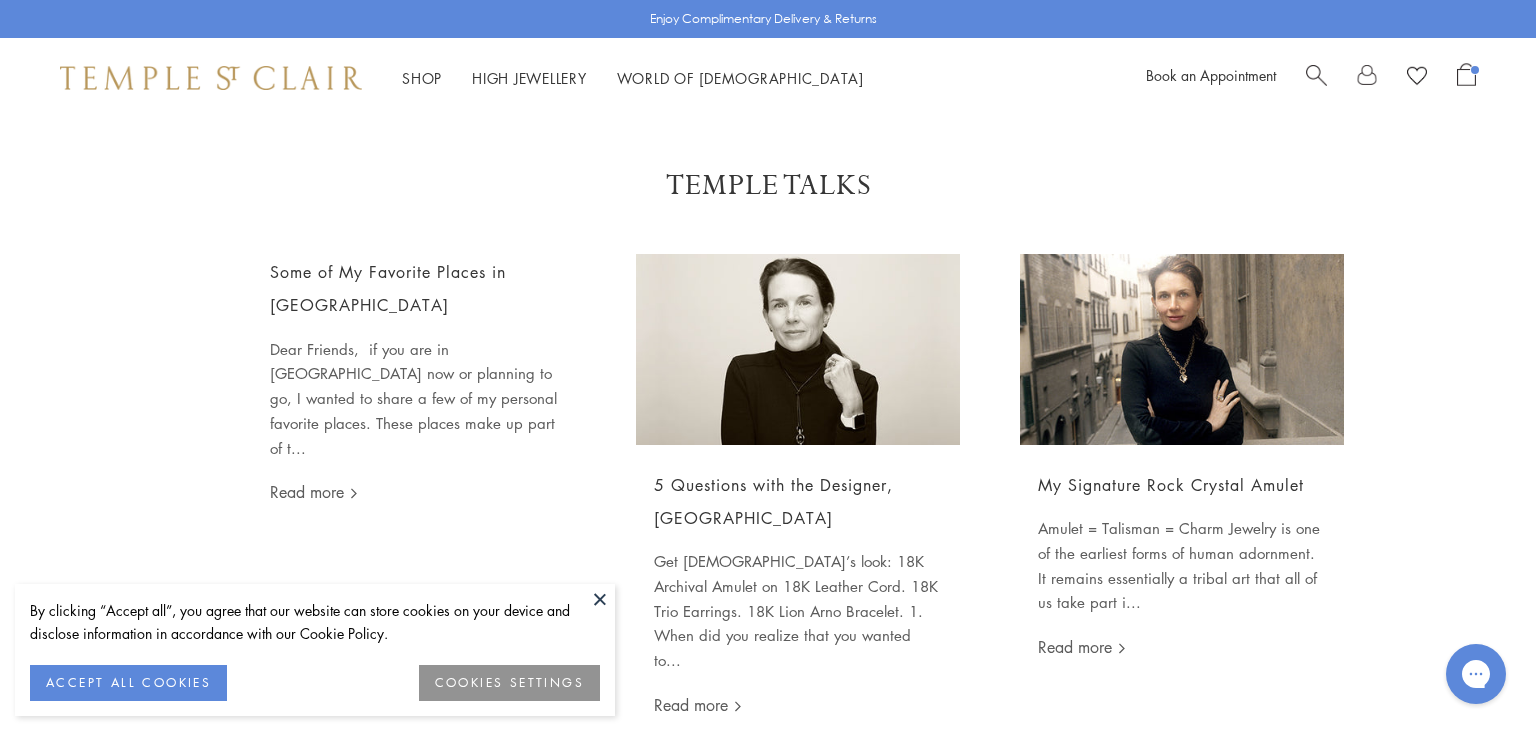 scroll, scrollTop: 0, scrollLeft: 0, axis: both 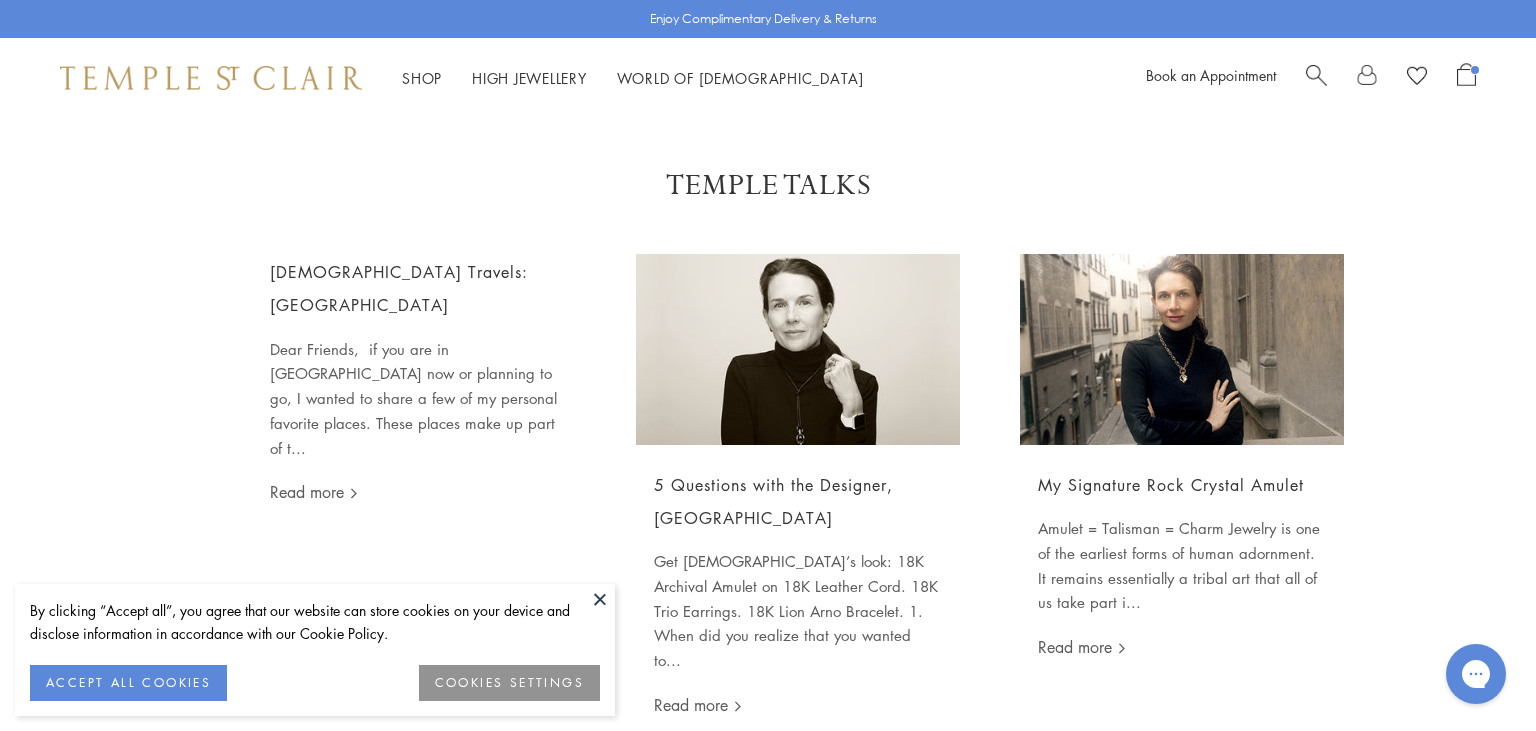 click at bounding box center [600, 599] 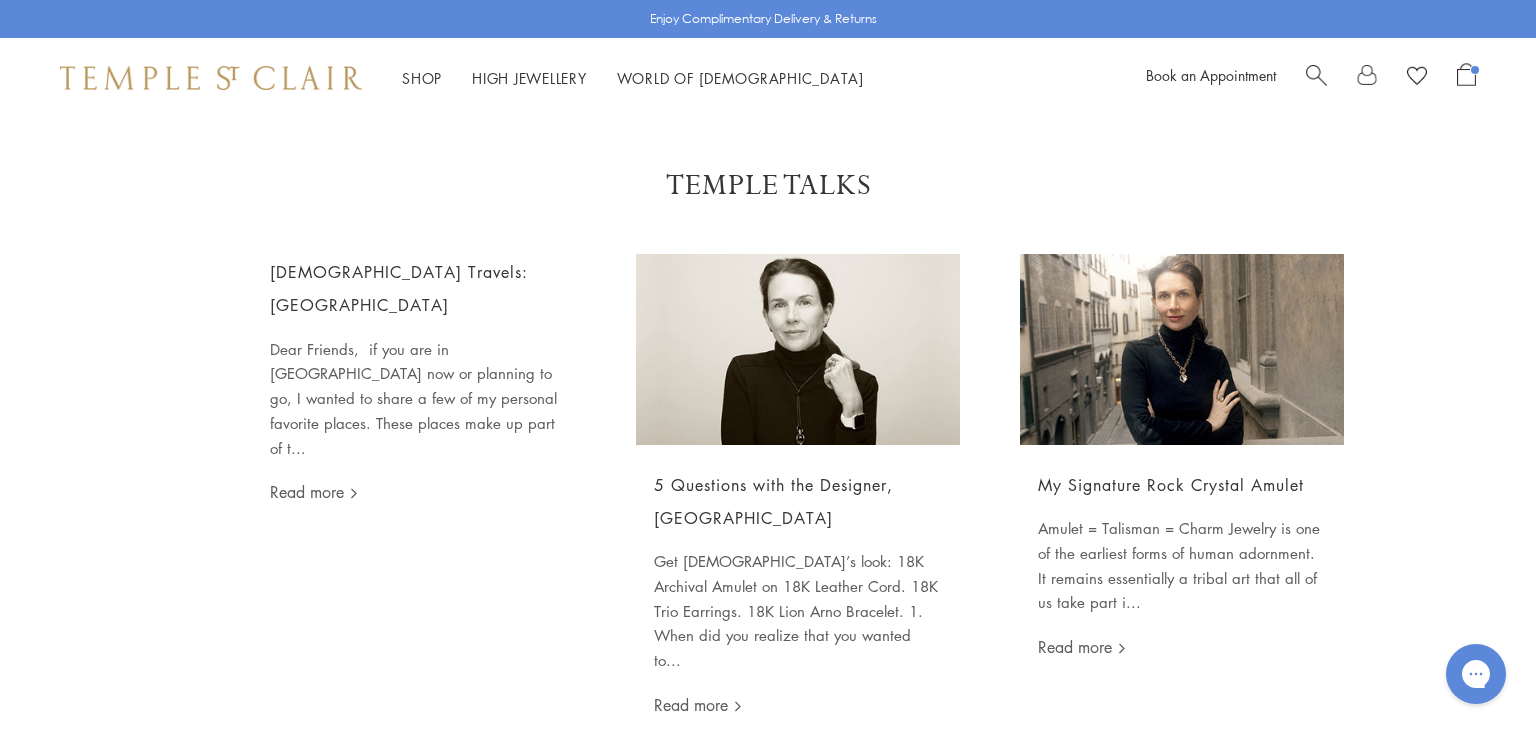 click on "Read more" at bounding box center [314, 492] 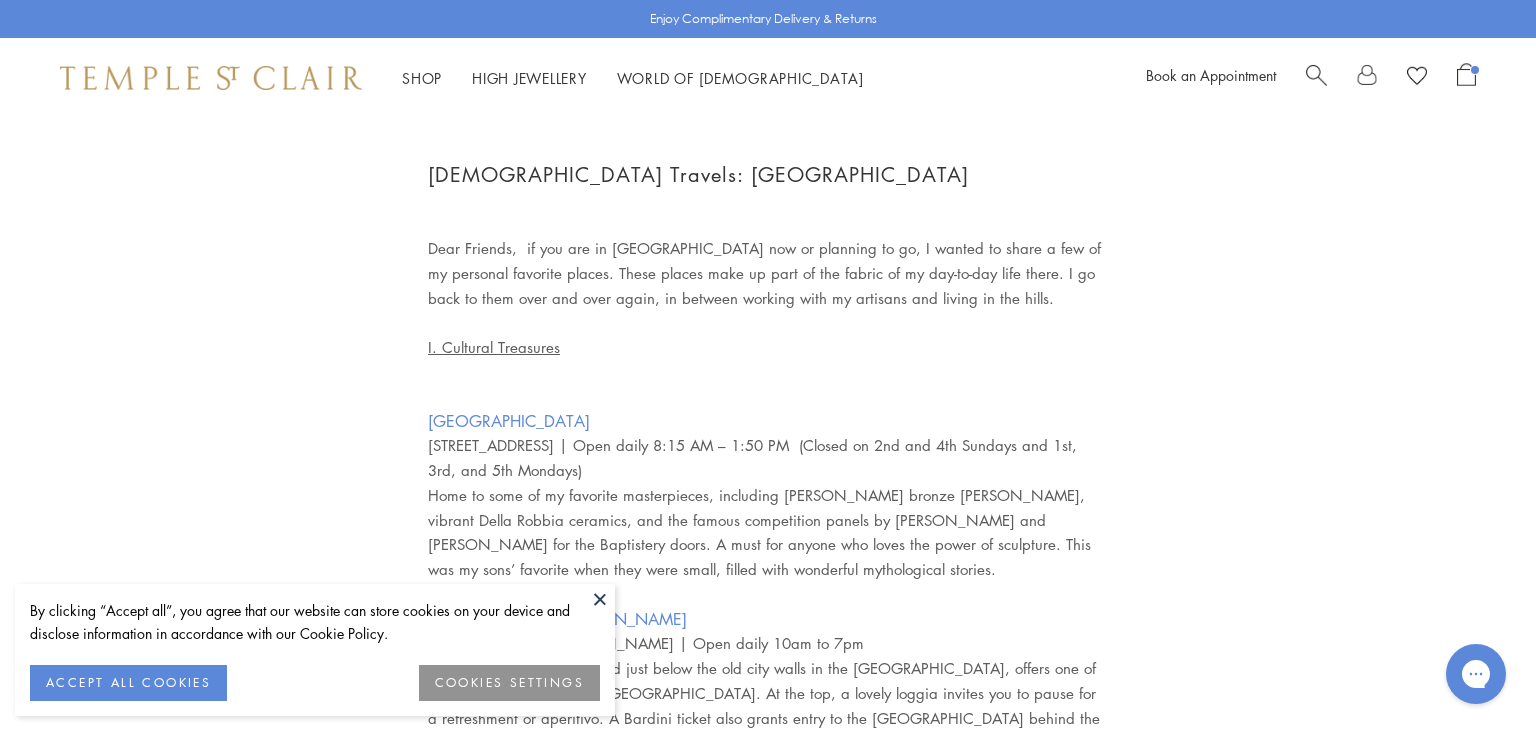 scroll, scrollTop: 0, scrollLeft: 0, axis: both 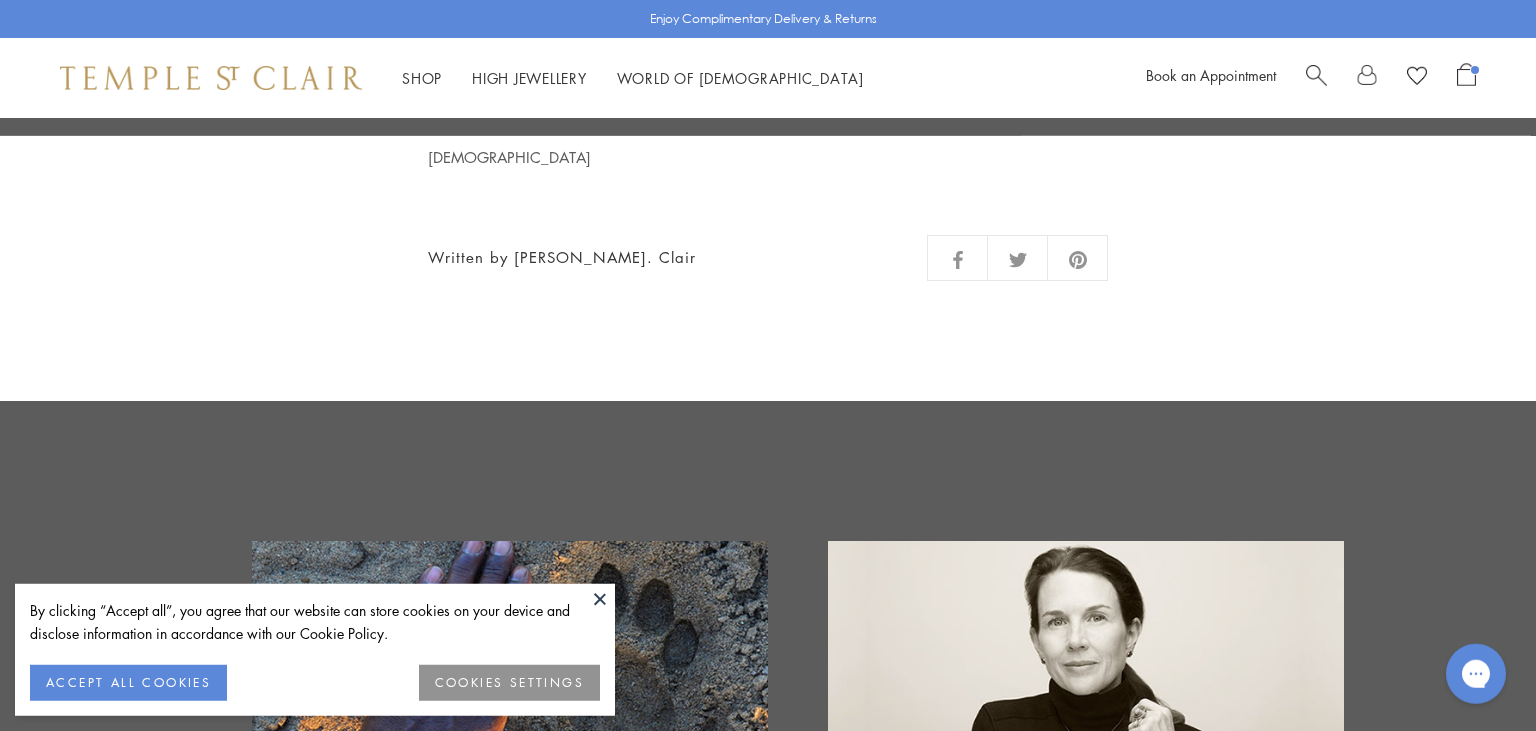click at bounding box center [600, 599] 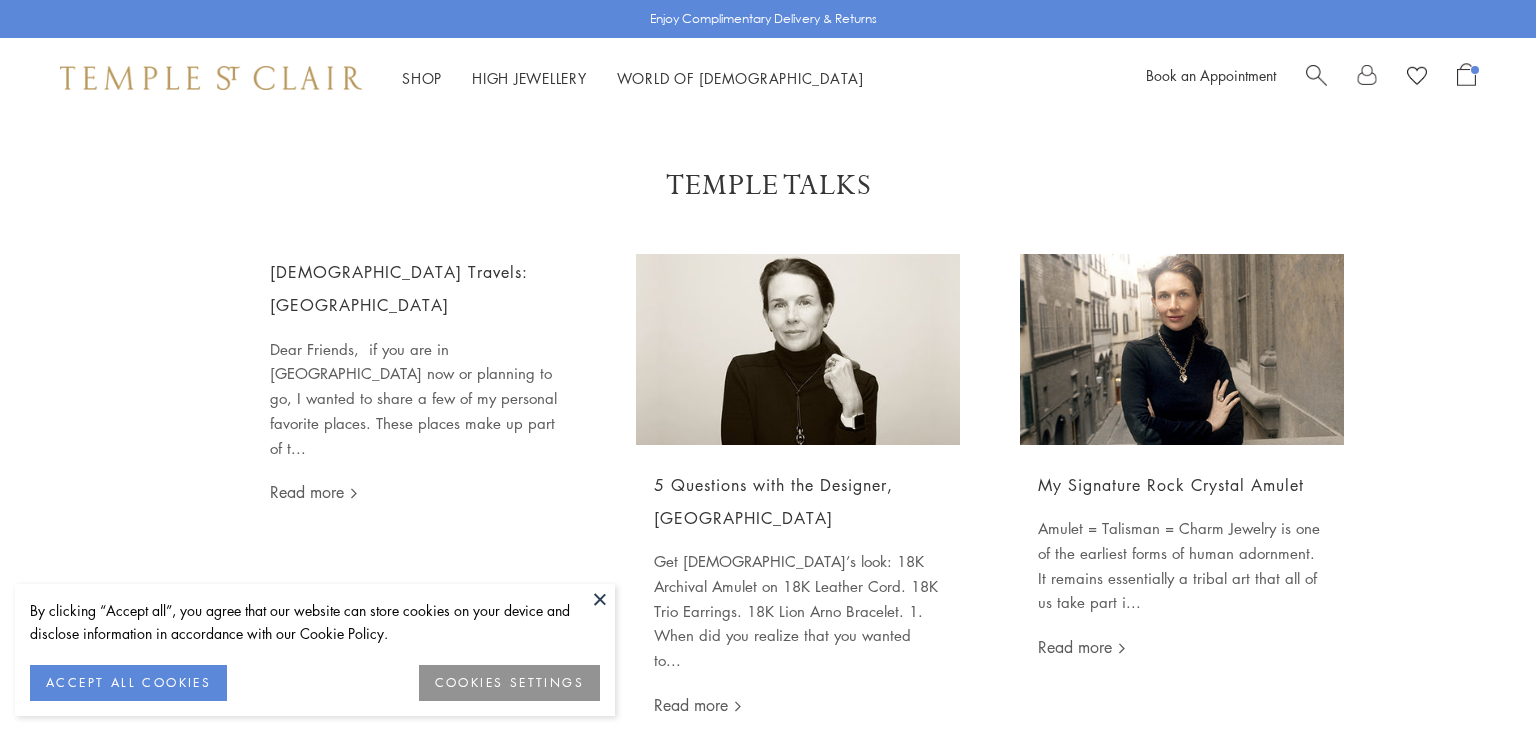 scroll, scrollTop: 0, scrollLeft: 0, axis: both 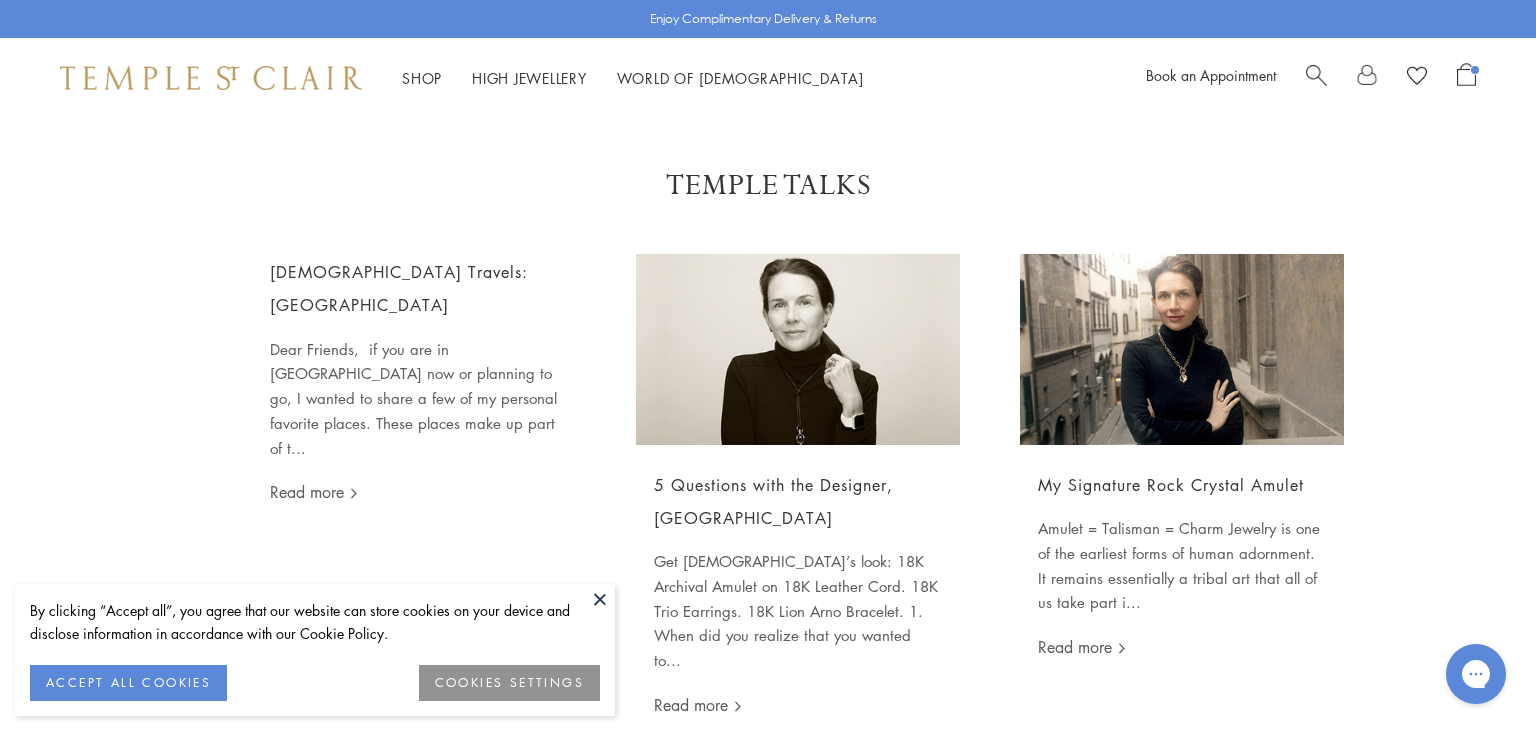 click on "By clicking “Accept all”, you agree that our website can store cookies on your device and disclose information in accordance with our Cookie Policy. ACCEPT ALL COOKIES COOKIES SETTINGS" at bounding box center (315, 650) 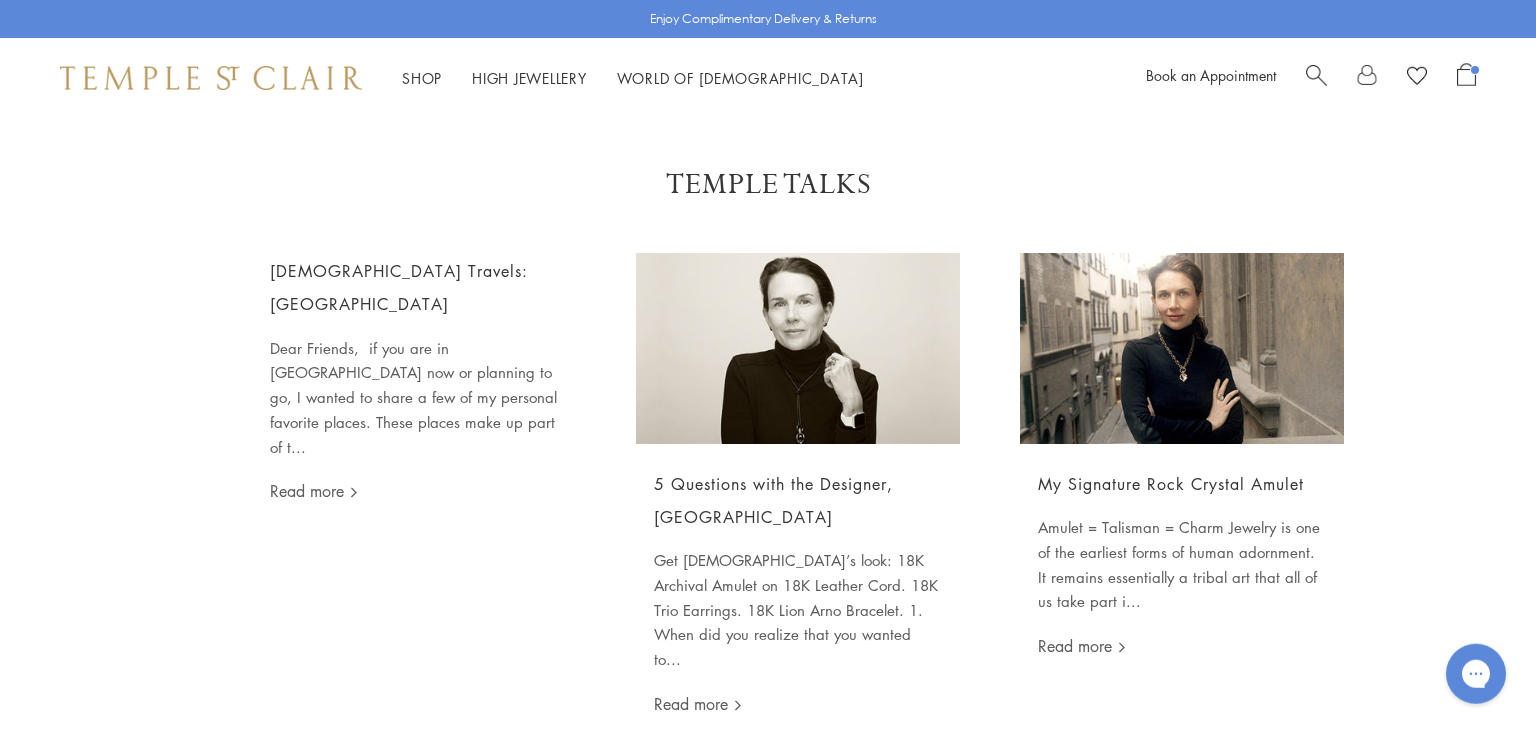 scroll, scrollTop: 0, scrollLeft: 0, axis: both 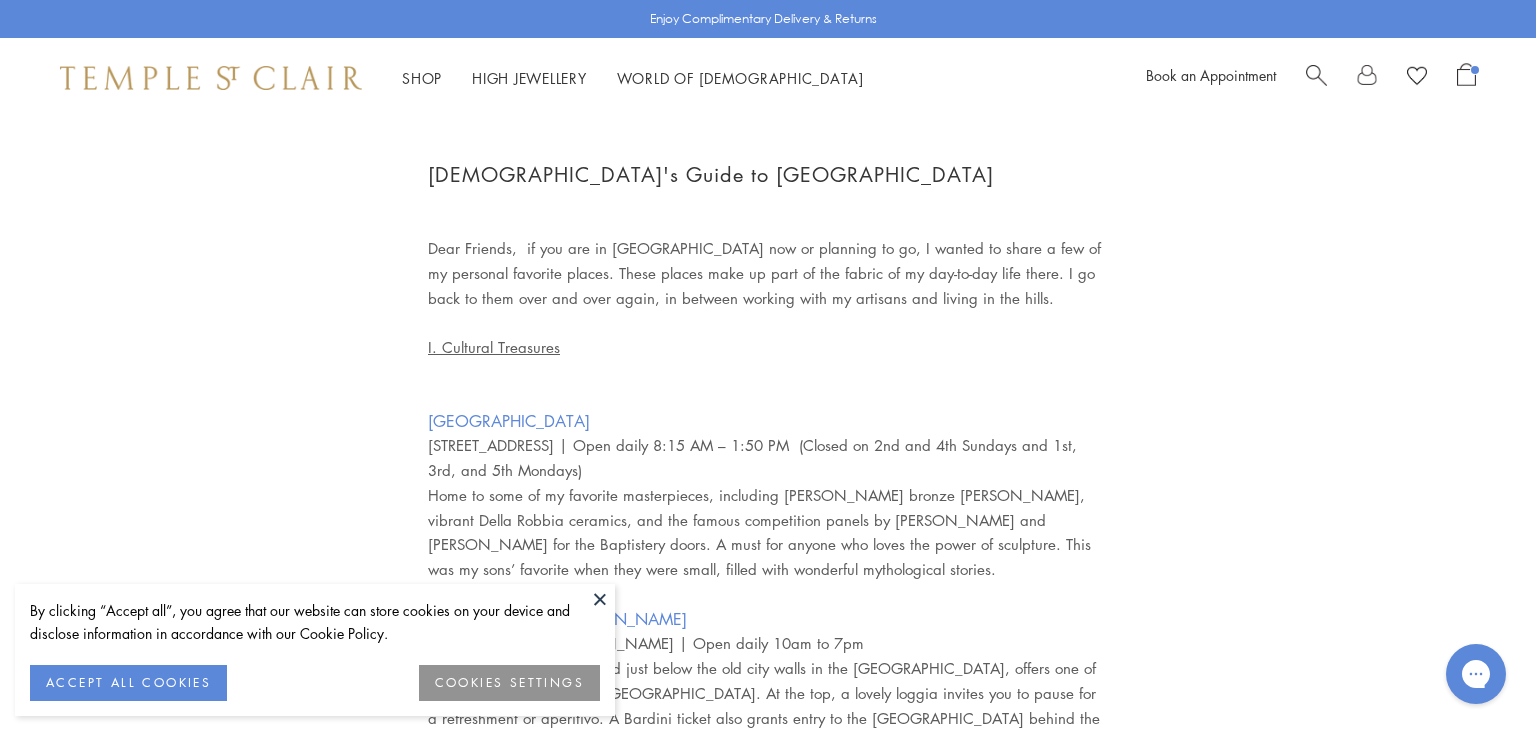 click at bounding box center [600, 599] 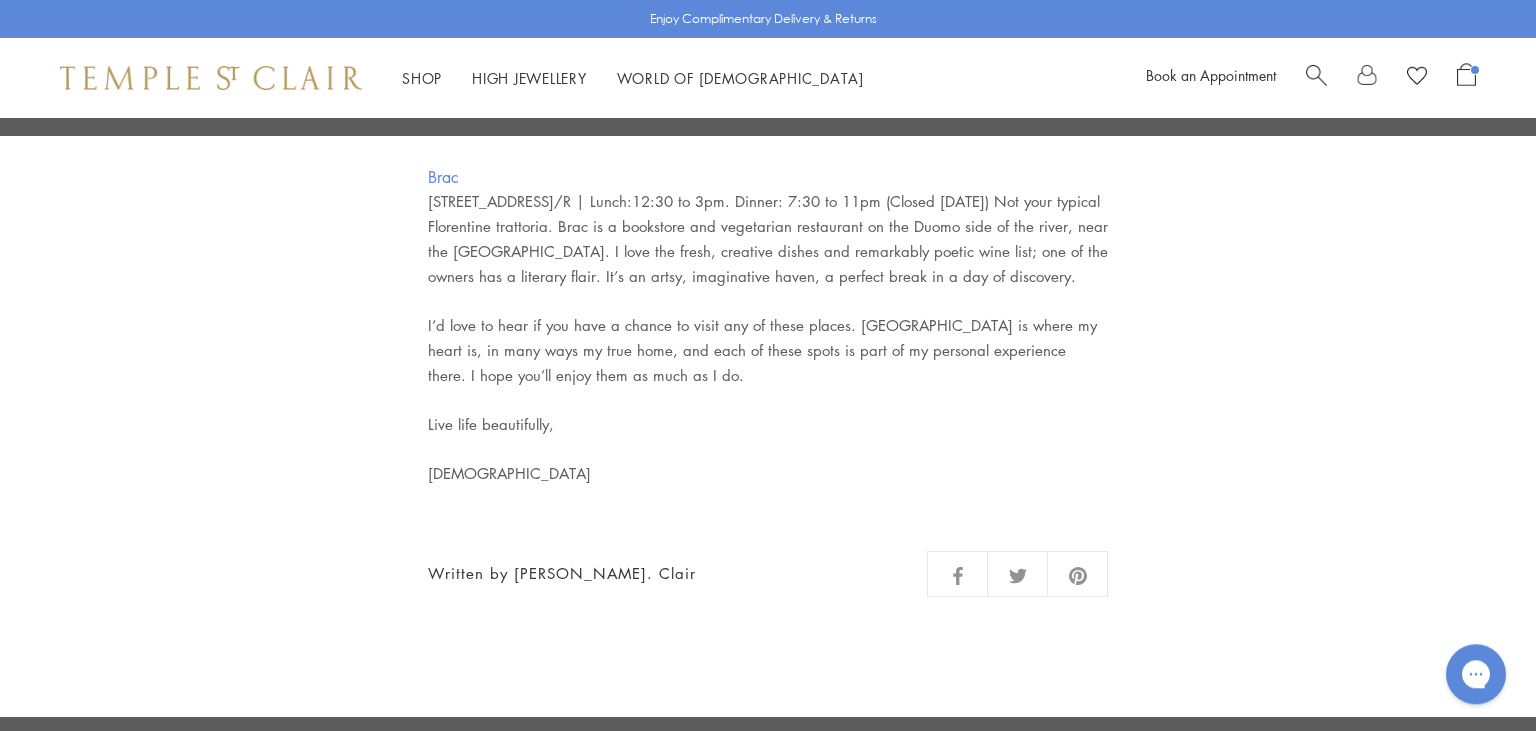 scroll, scrollTop: 1518, scrollLeft: 0, axis: vertical 